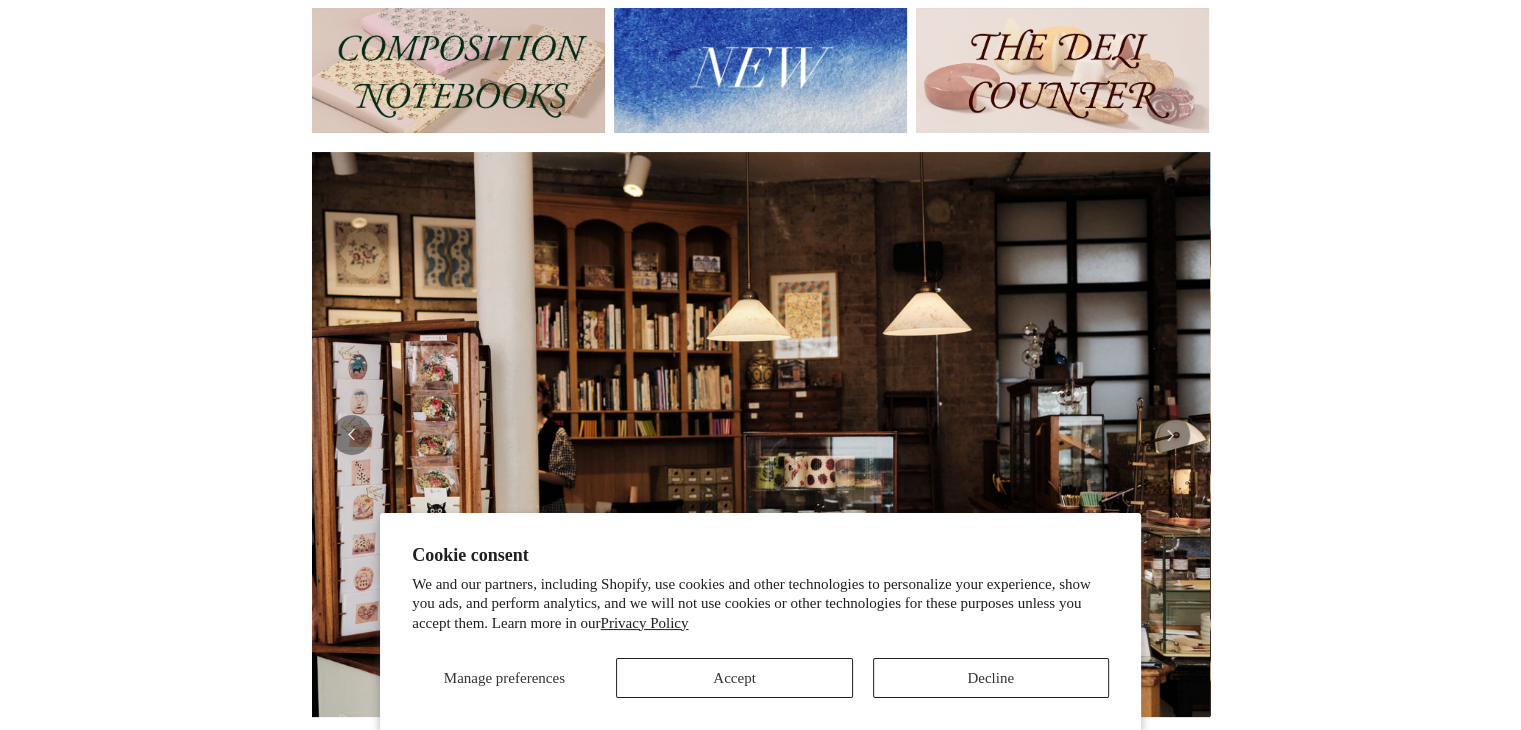 scroll, scrollTop: 247, scrollLeft: 0, axis: vertical 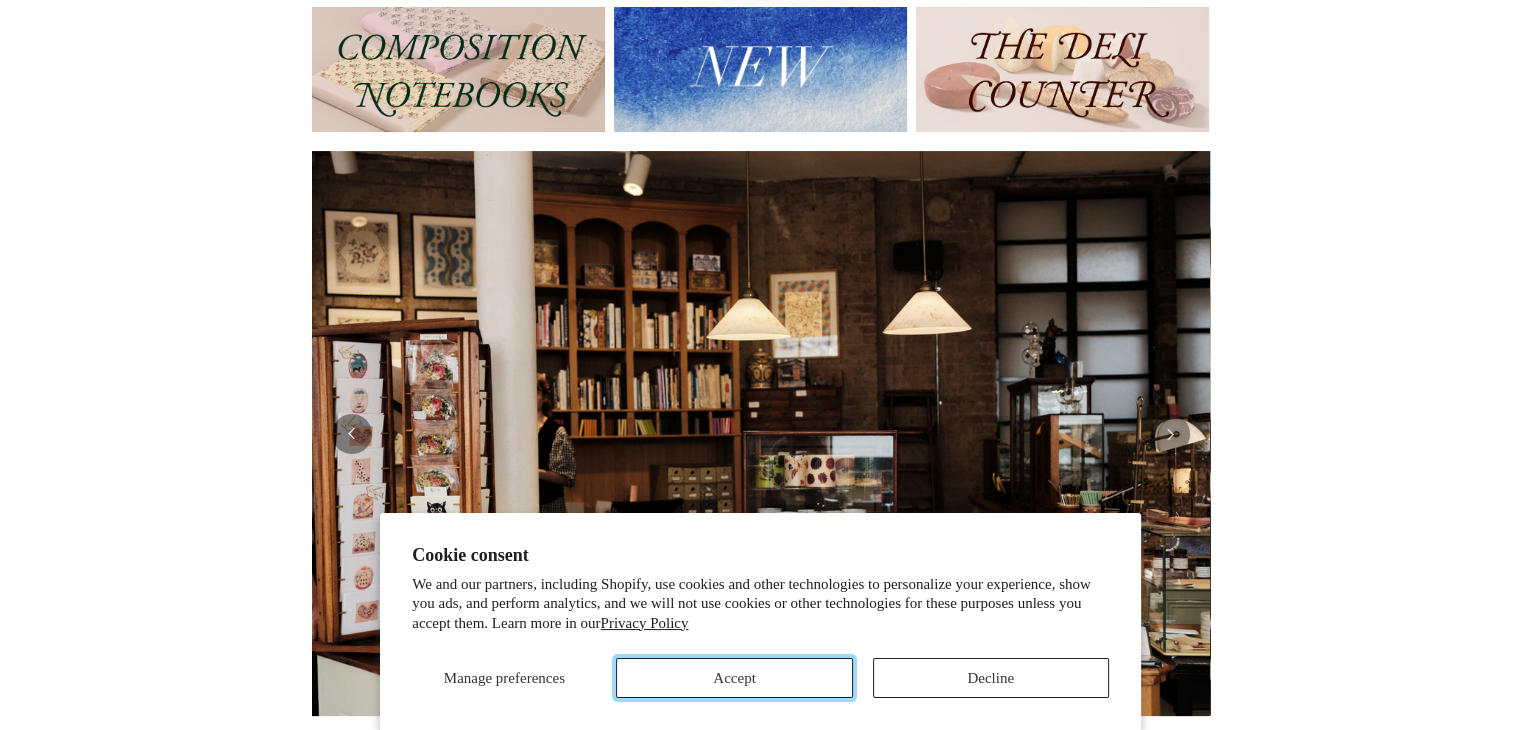 click on "Accept" at bounding box center [734, 678] 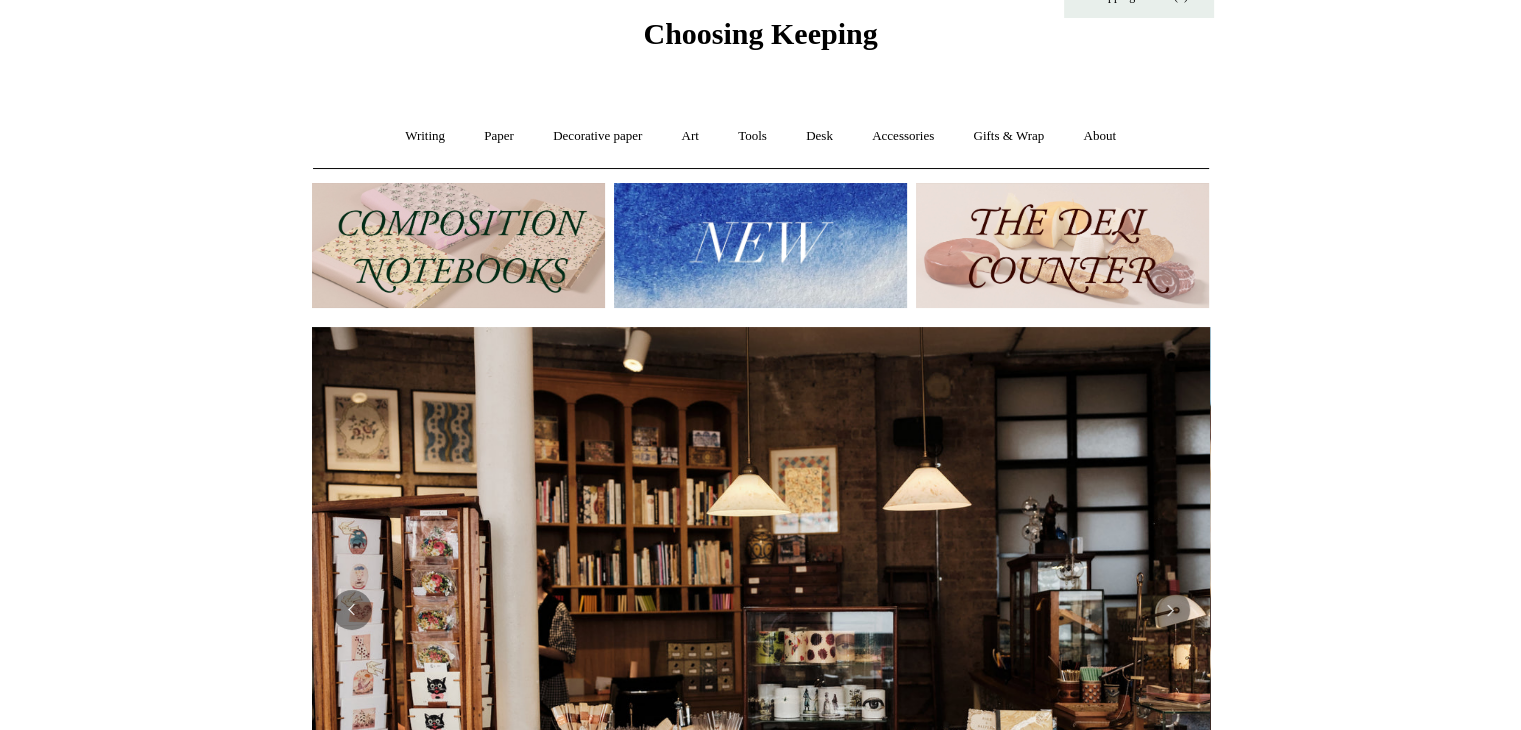 scroll, scrollTop: 0, scrollLeft: 0, axis: both 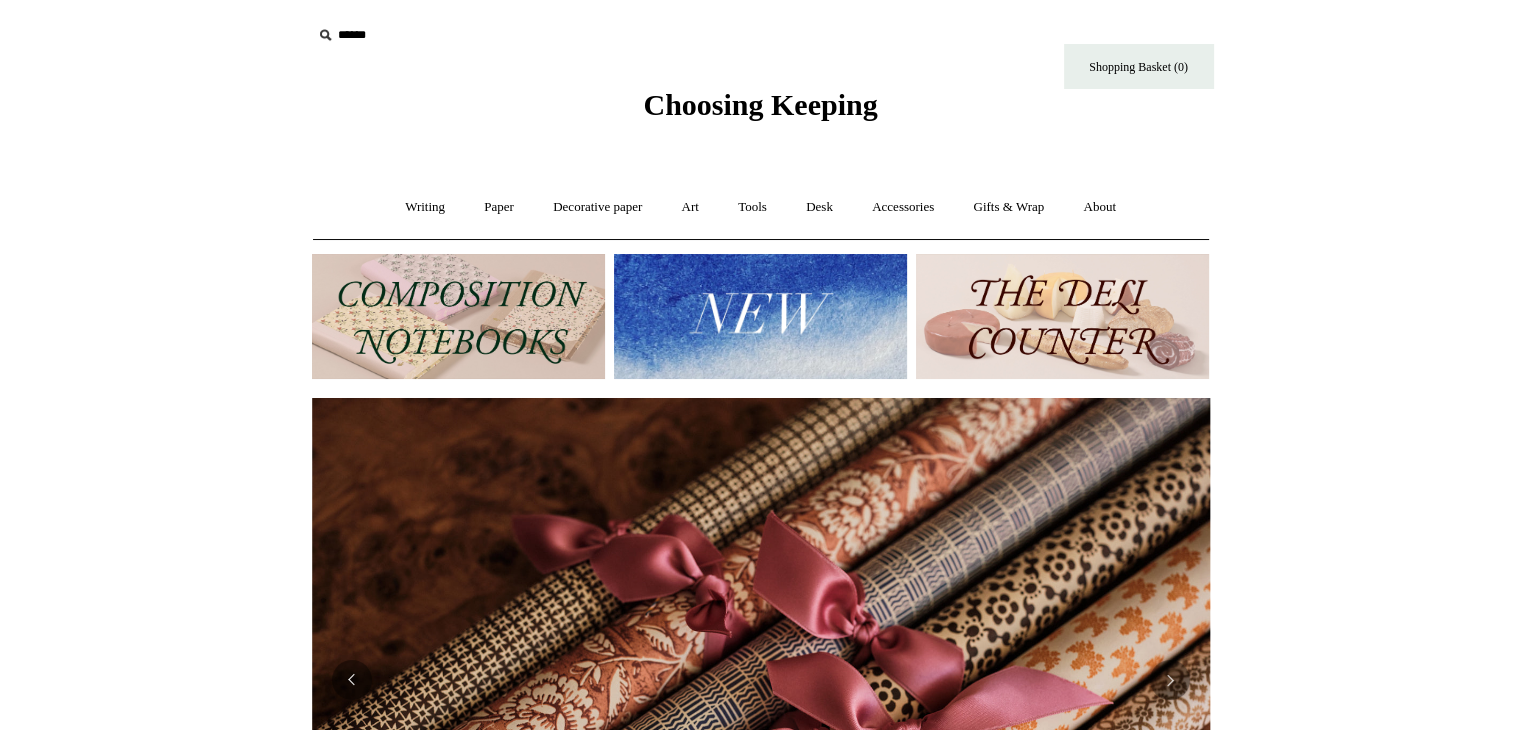 click at bounding box center (458, 316) 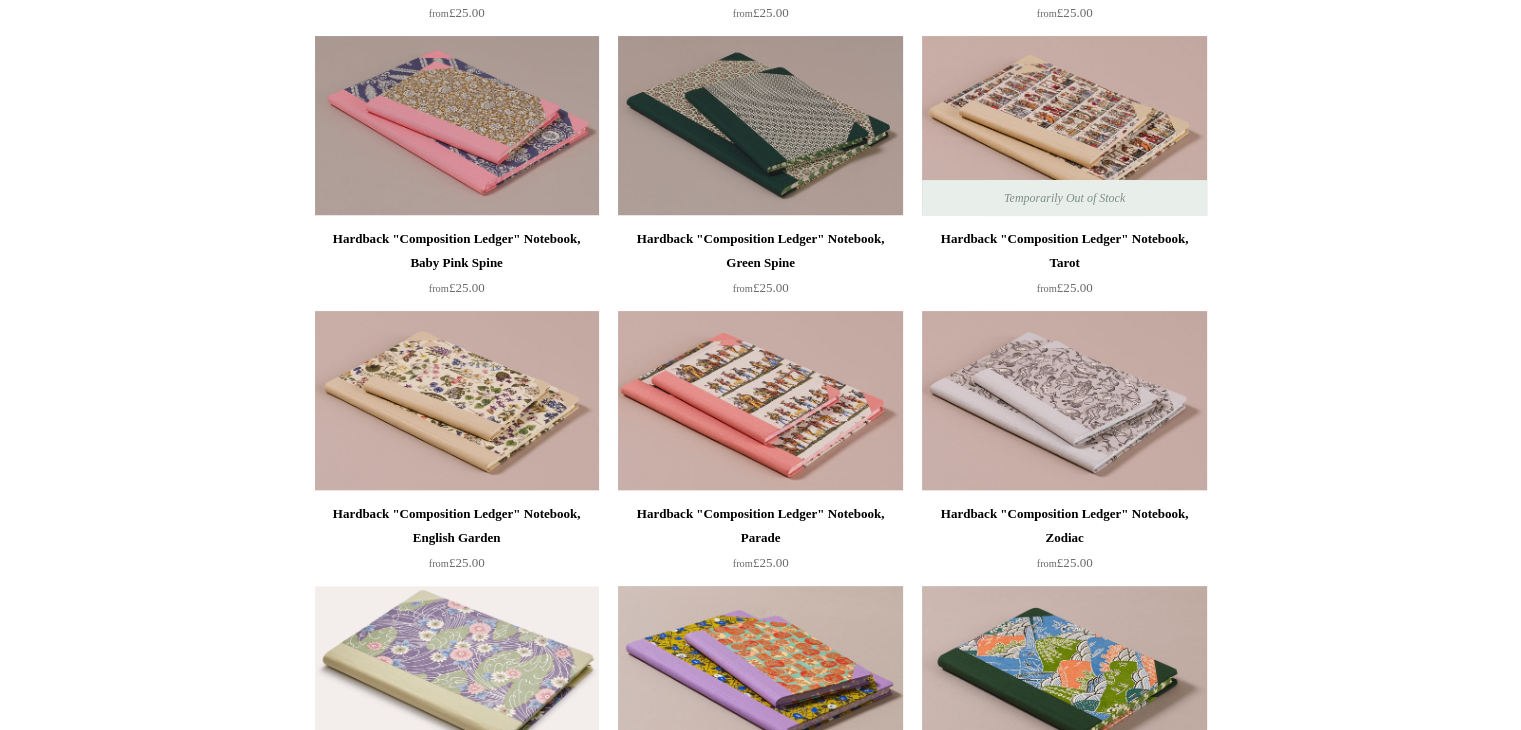 scroll, scrollTop: 0, scrollLeft: 0, axis: both 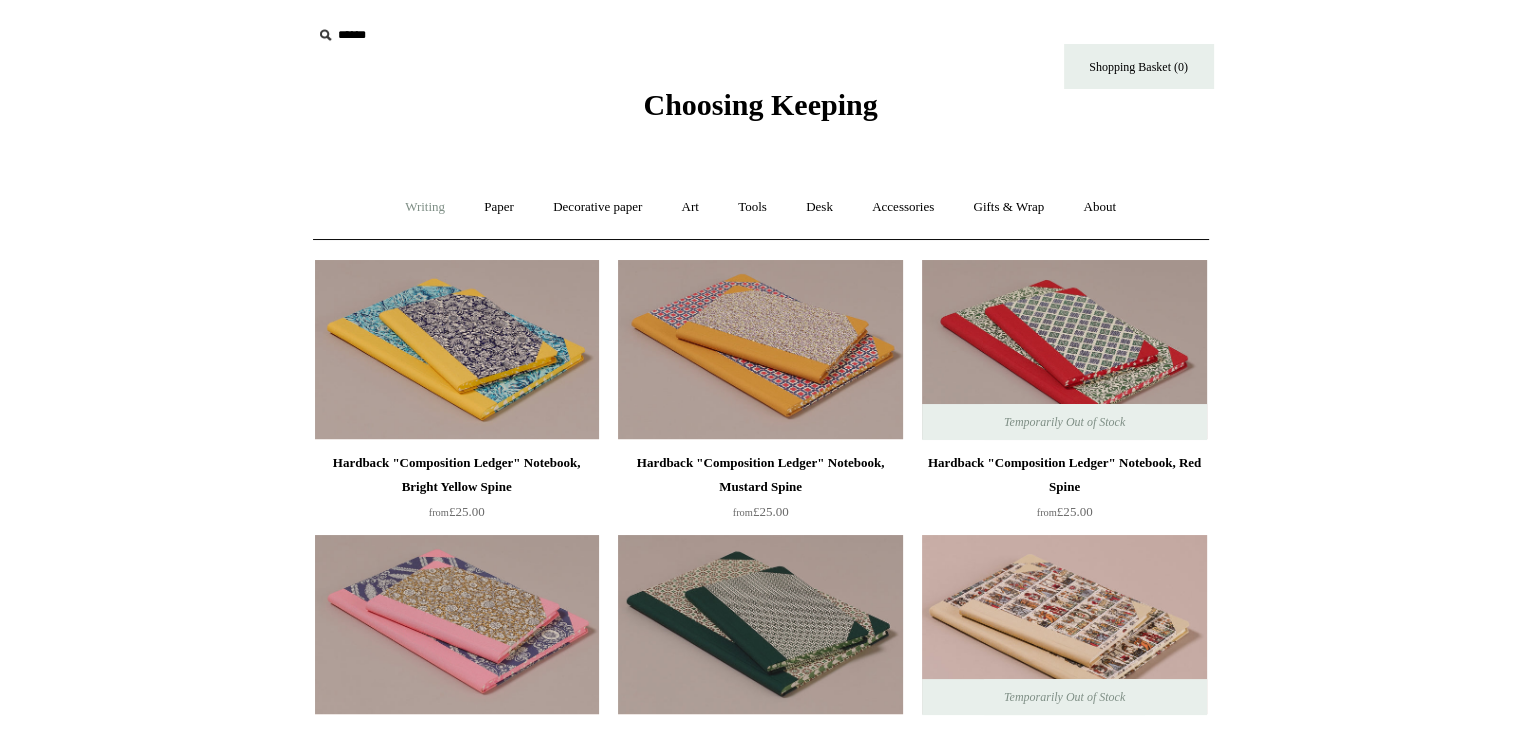 click on "Writing +" at bounding box center [425, 207] 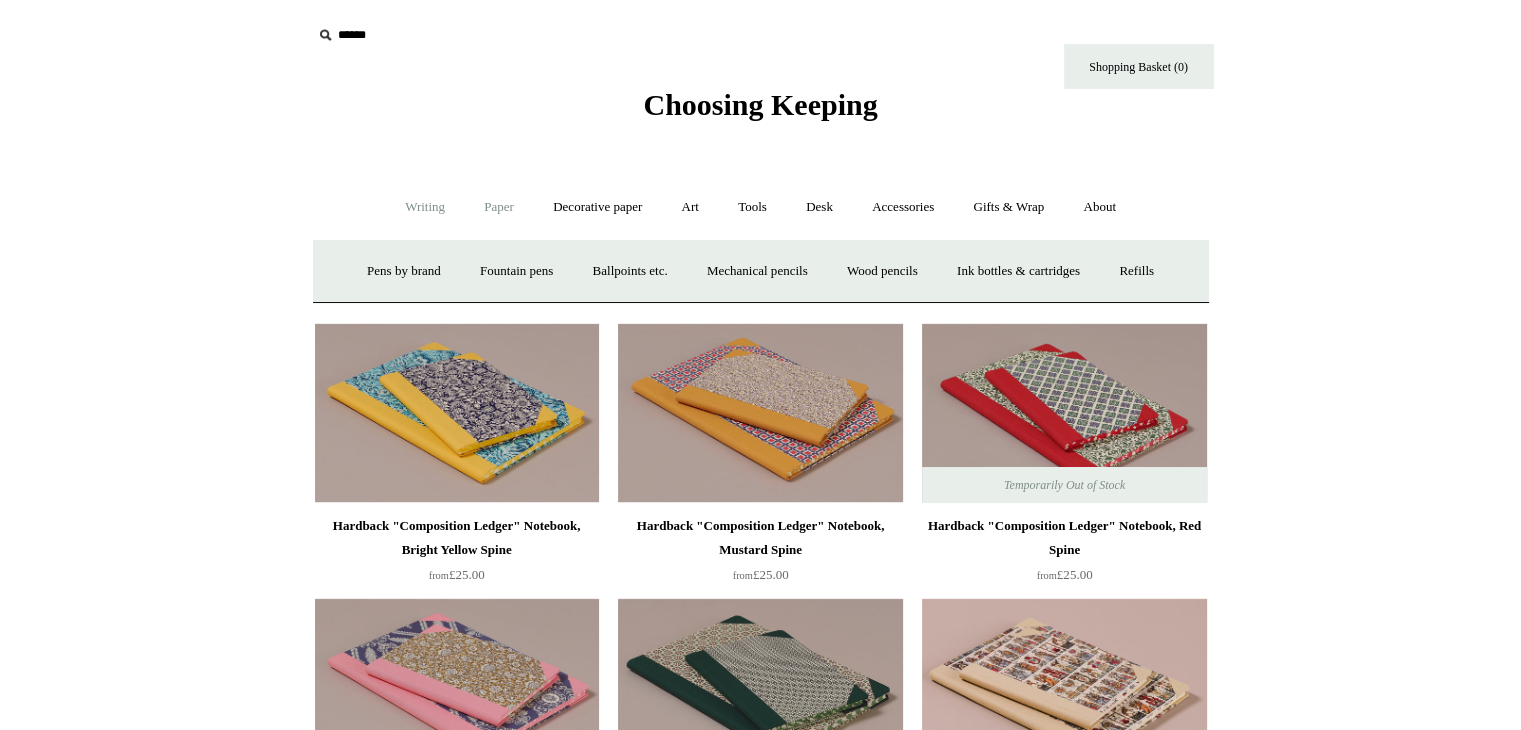click on "Paper +" at bounding box center [499, 207] 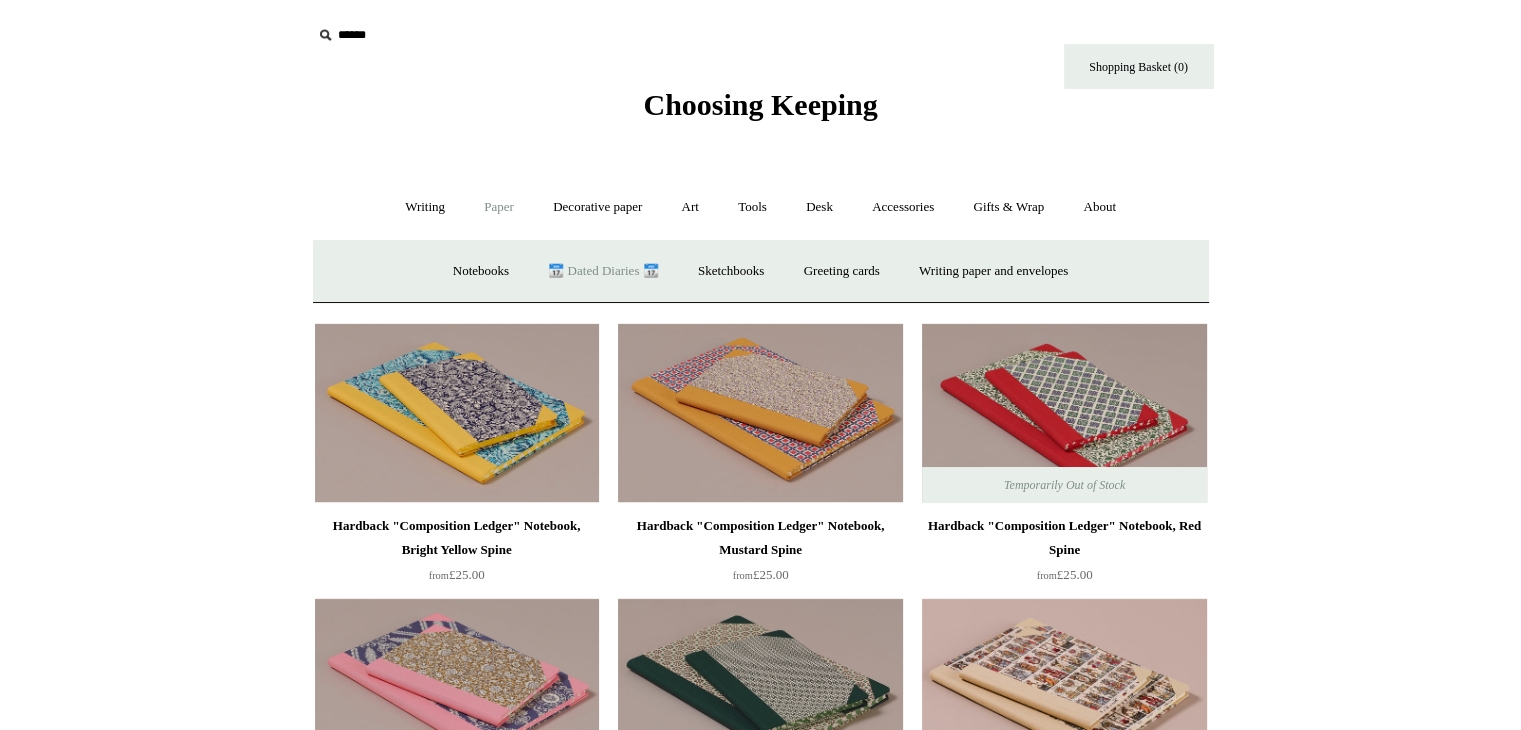 click on "📆 Dated Diaries 📆" at bounding box center [603, 271] 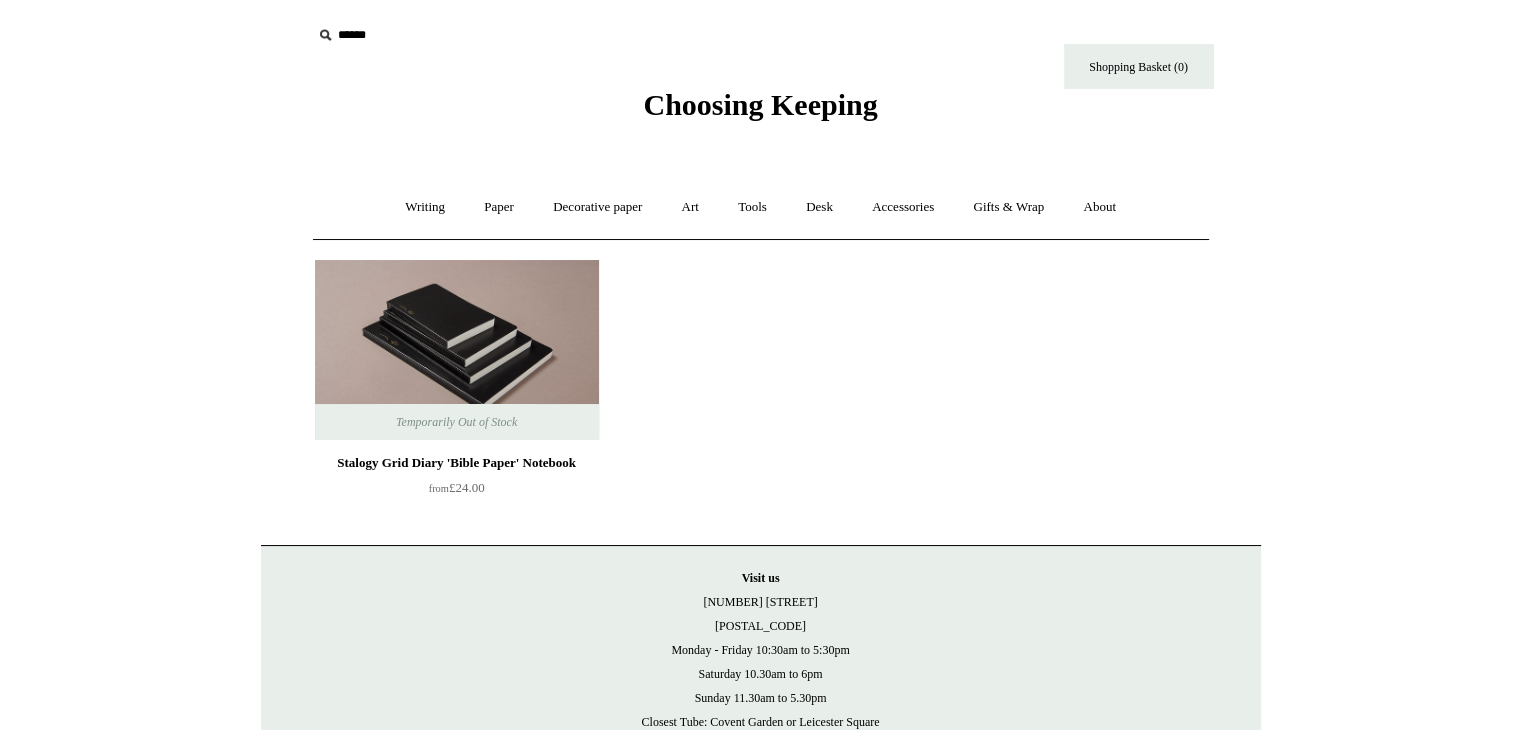 scroll, scrollTop: 127, scrollLeft: 0, axis: vertical 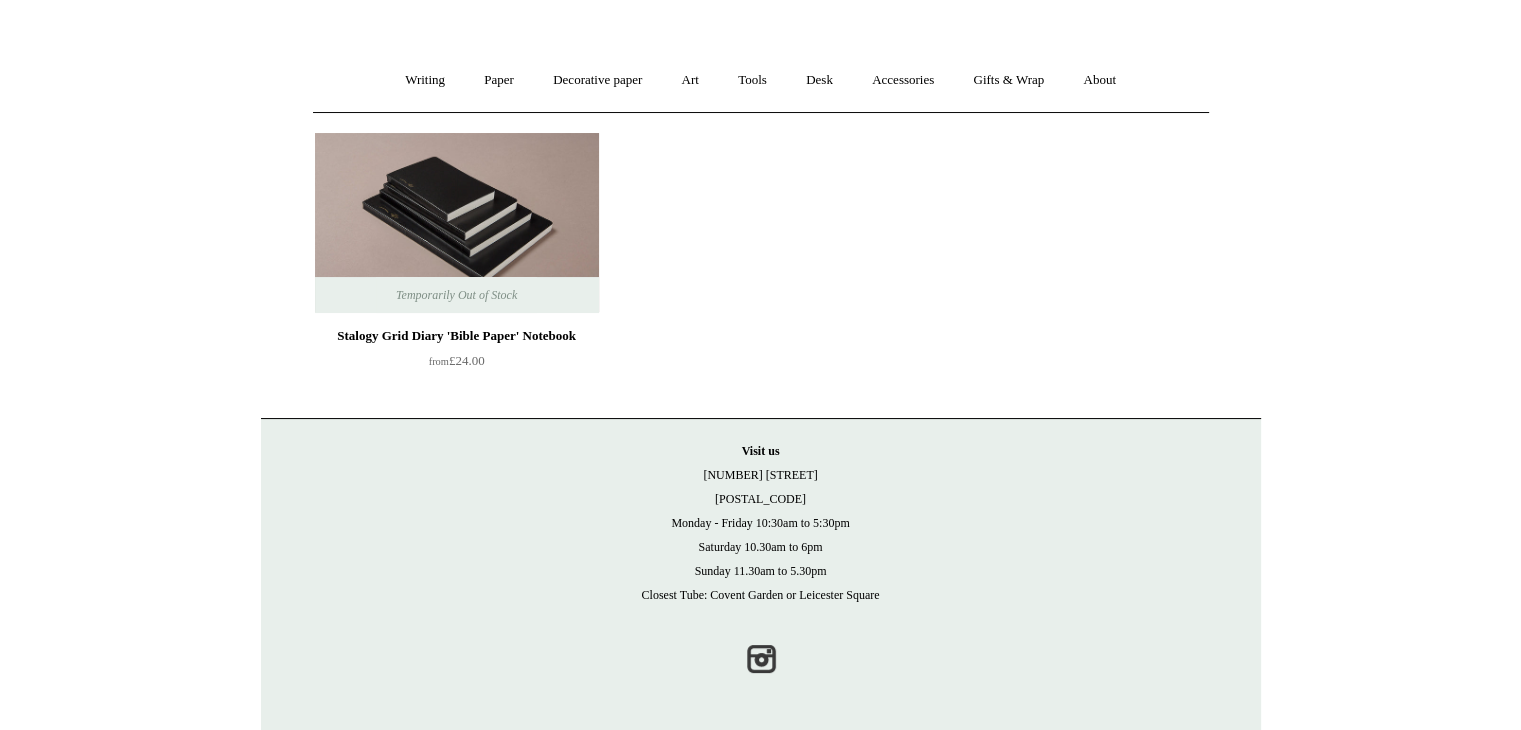 click on "Stalogy Grid Diary 'Bible Paper' Notebook" at bounding box center [457, 336] 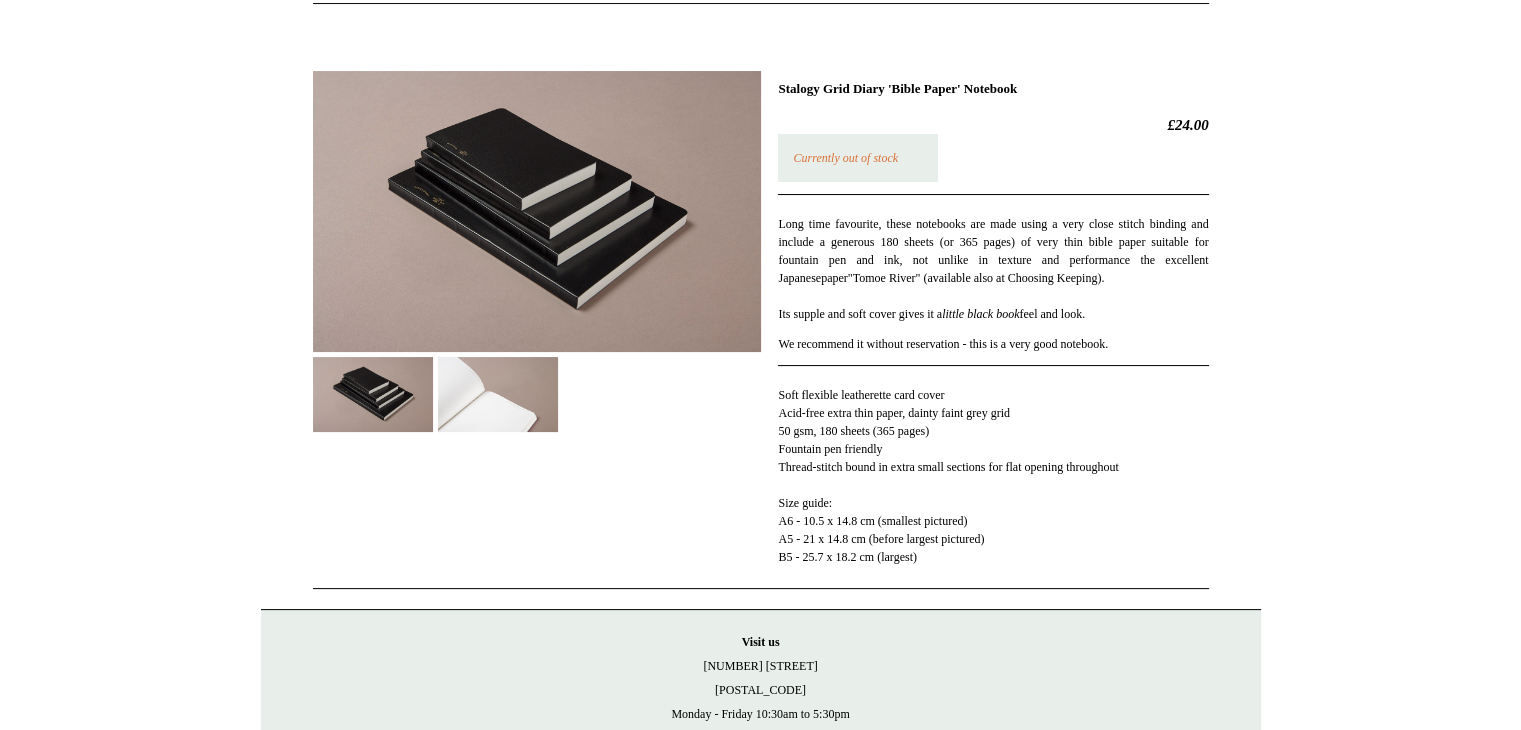 scroll, scrollTop: 238, scrollLeft: 0, axis: vertical 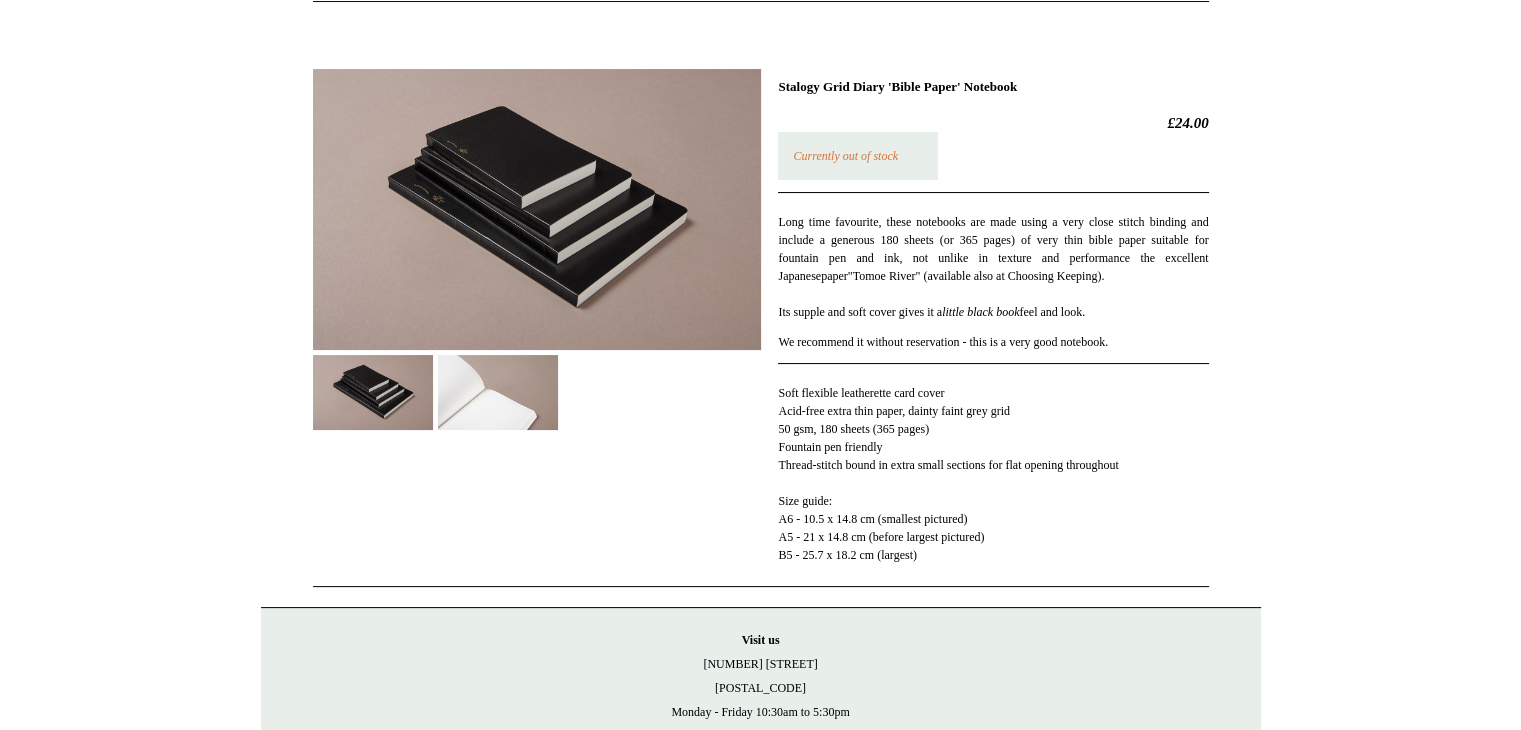 click at bounding box center (498, 392) 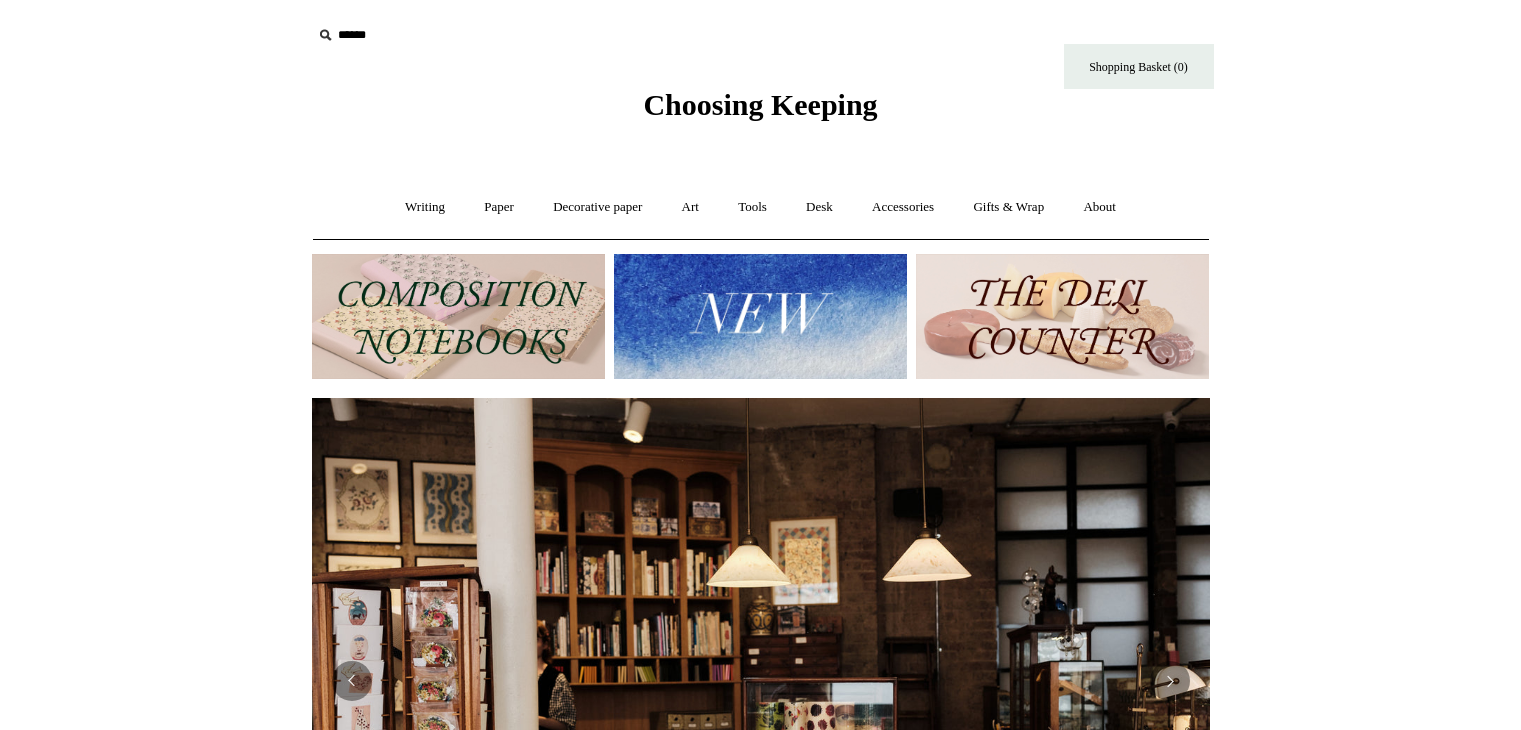 scroll, scrollTop: 0, scrollLeft: 0, axis: both 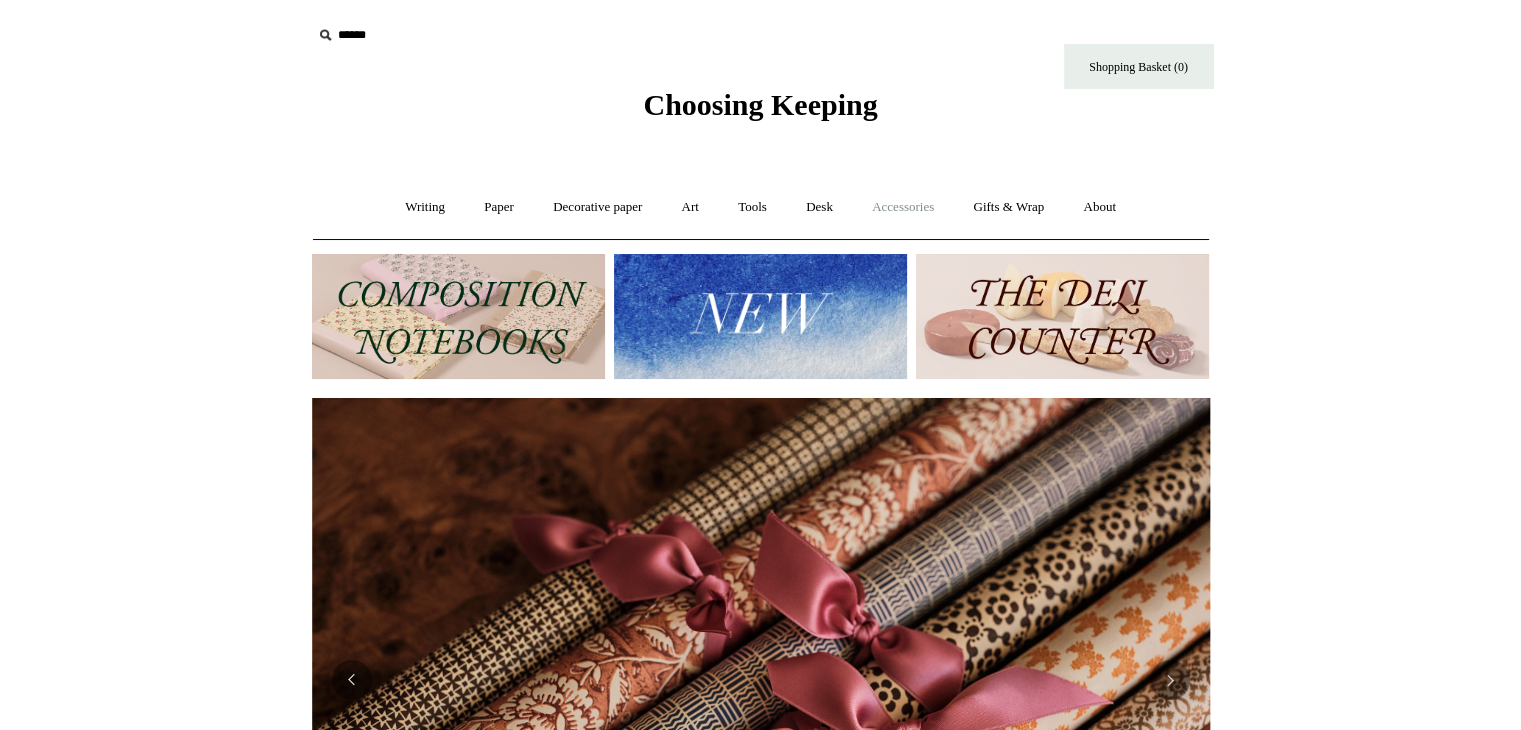 click on "Accessories +" at bounding box center [903, 207] 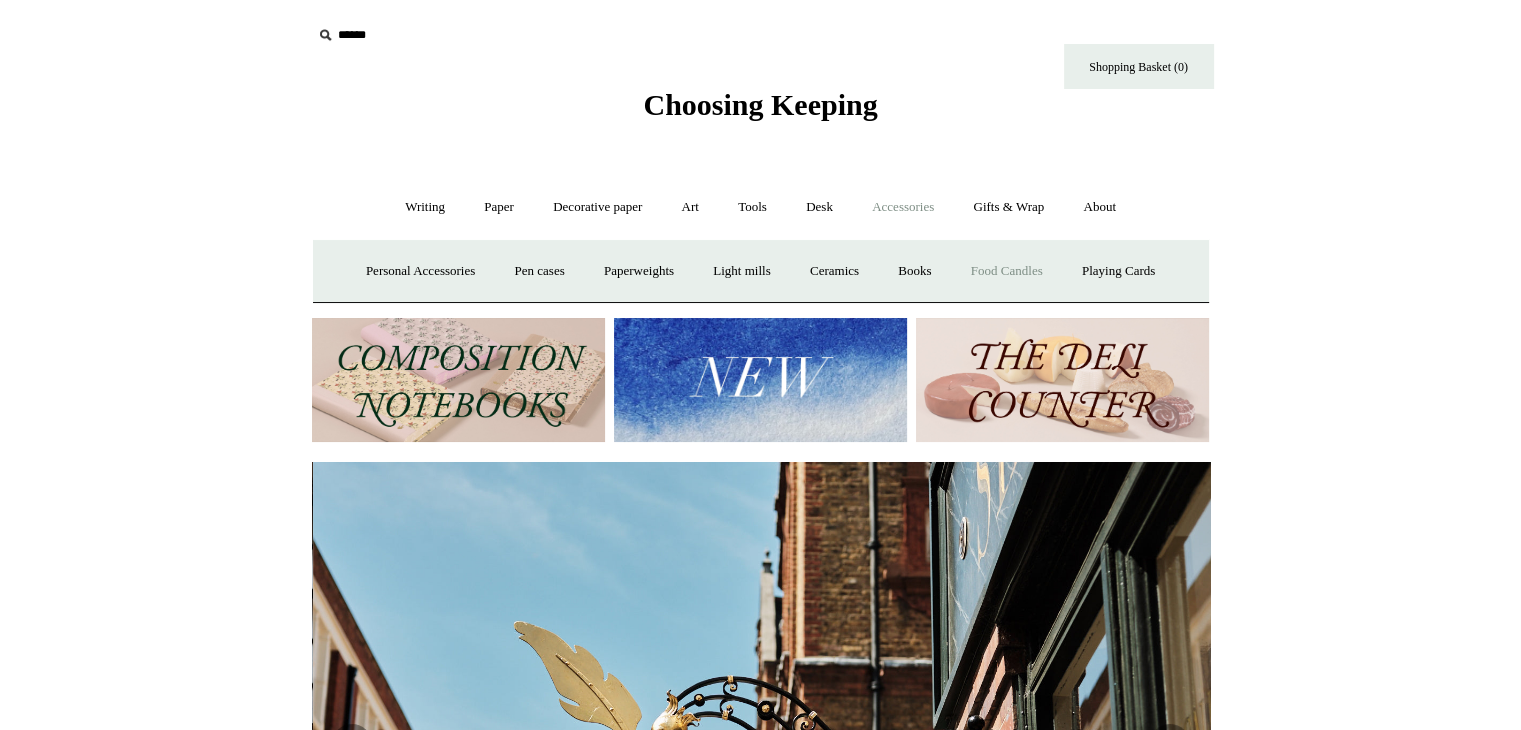 scroll, scrollTop: 0, scrollLeft: 898, axis: horizontal 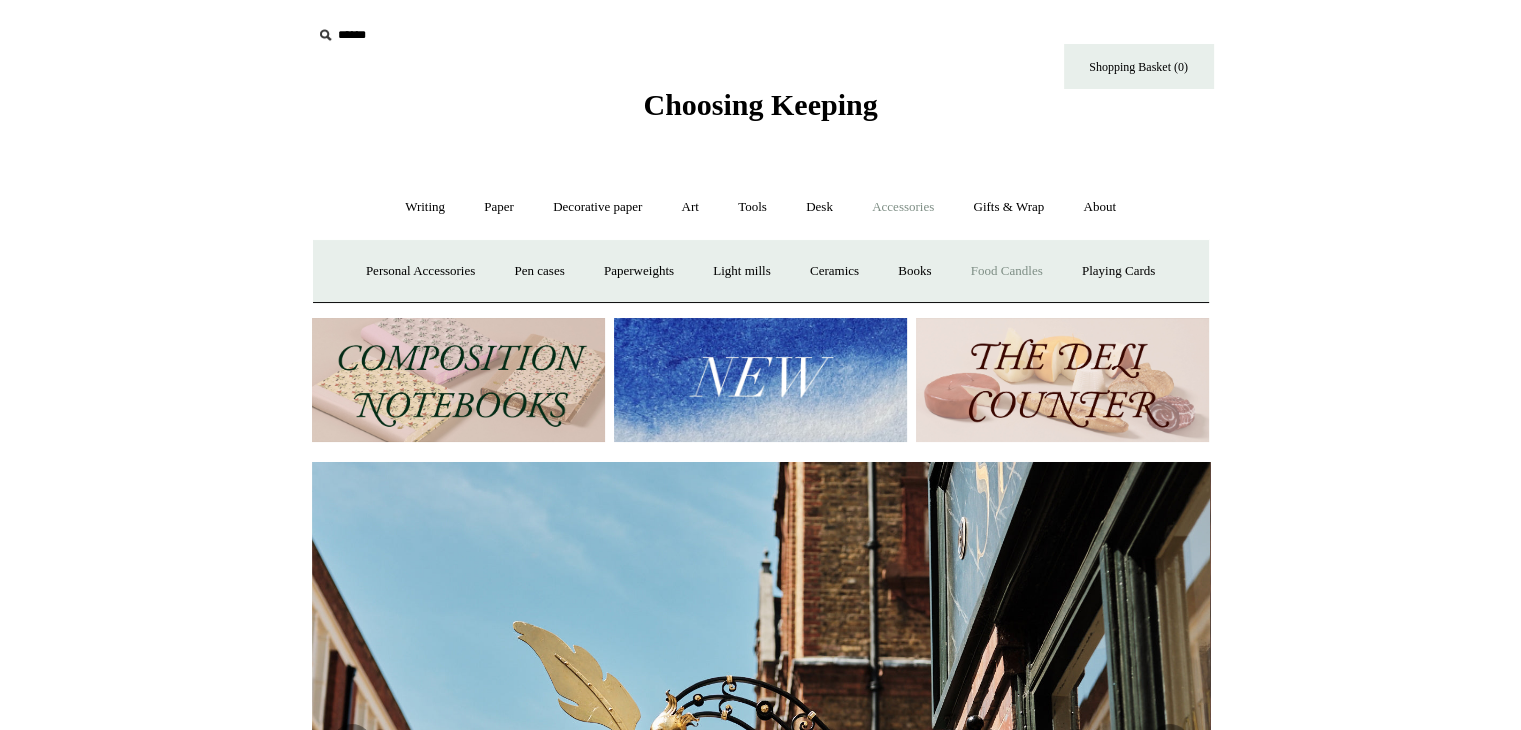 click on "Food Candles" at bounding box center (1007, 271) 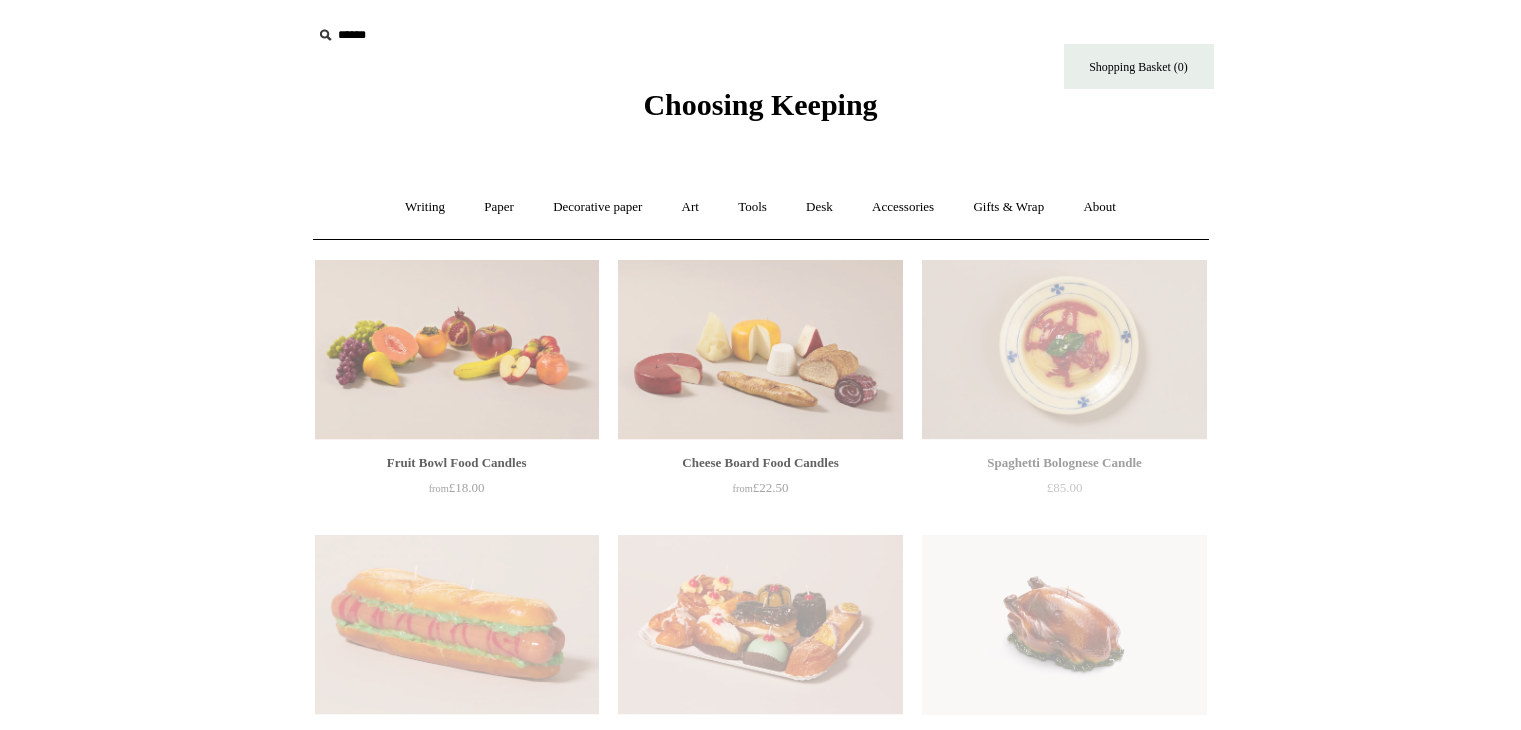 scroll, scrollTop: 0, scrollLeft: 0, axis: both 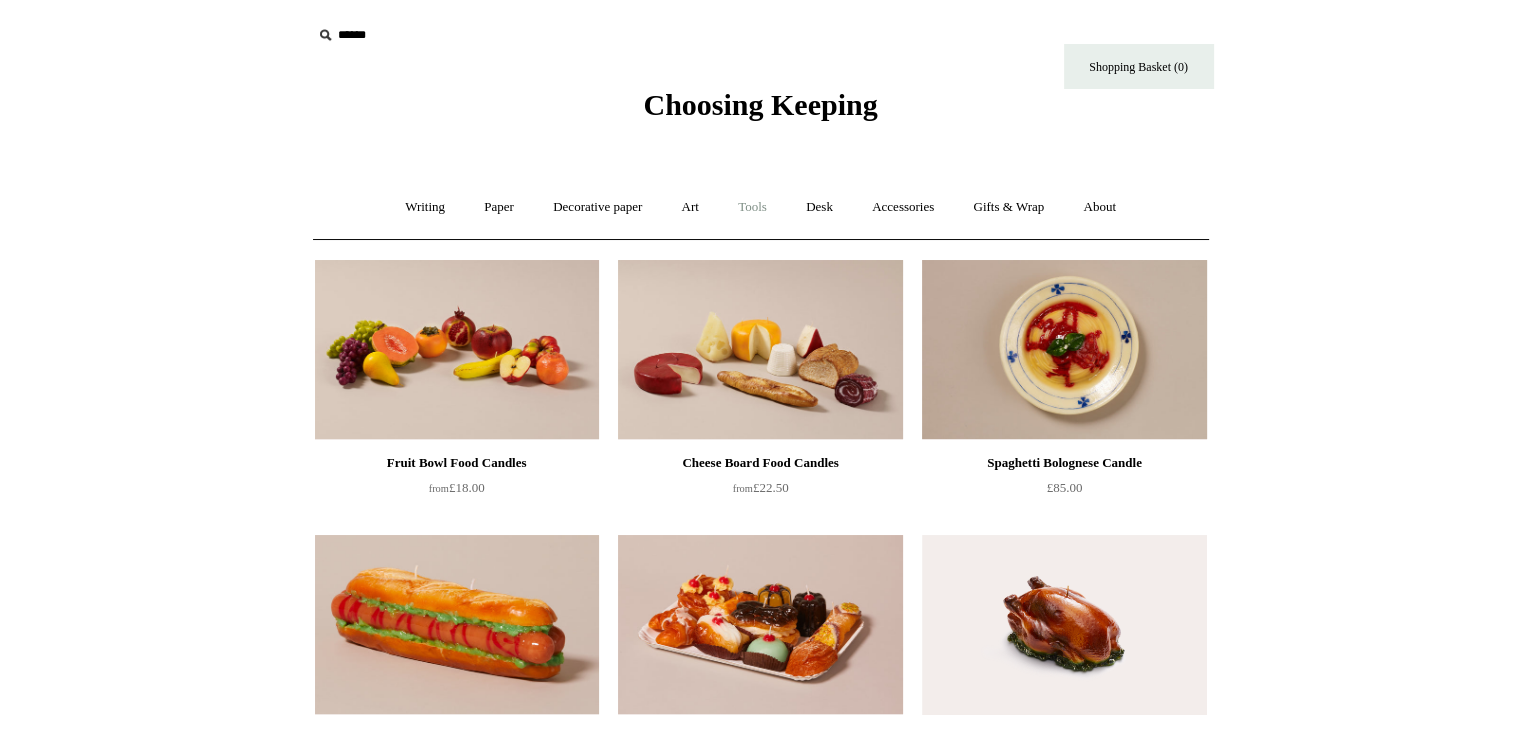 click on "Tools +" at bounding box center [752, 207] 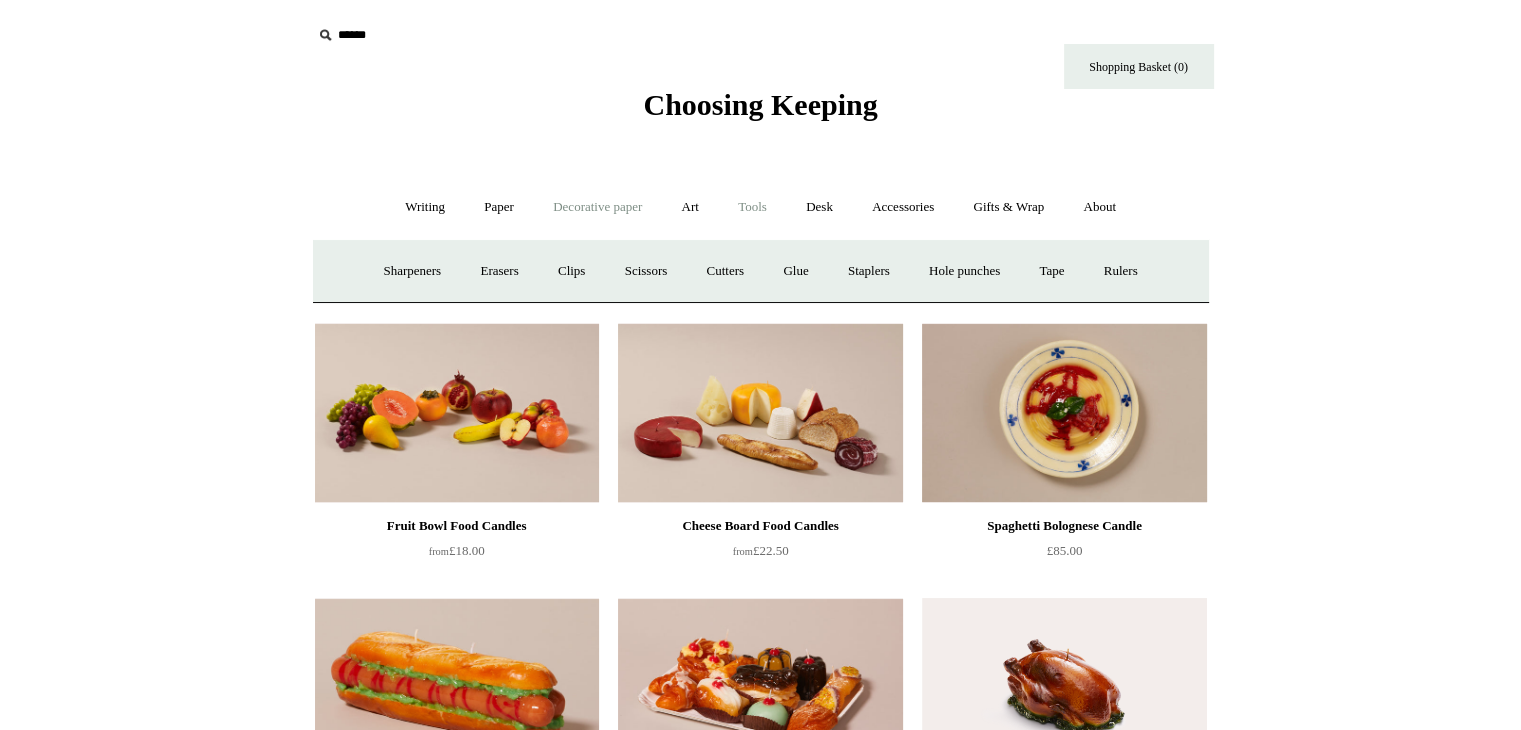 click on "Decorative paper +" at bounding box center (597, 207) 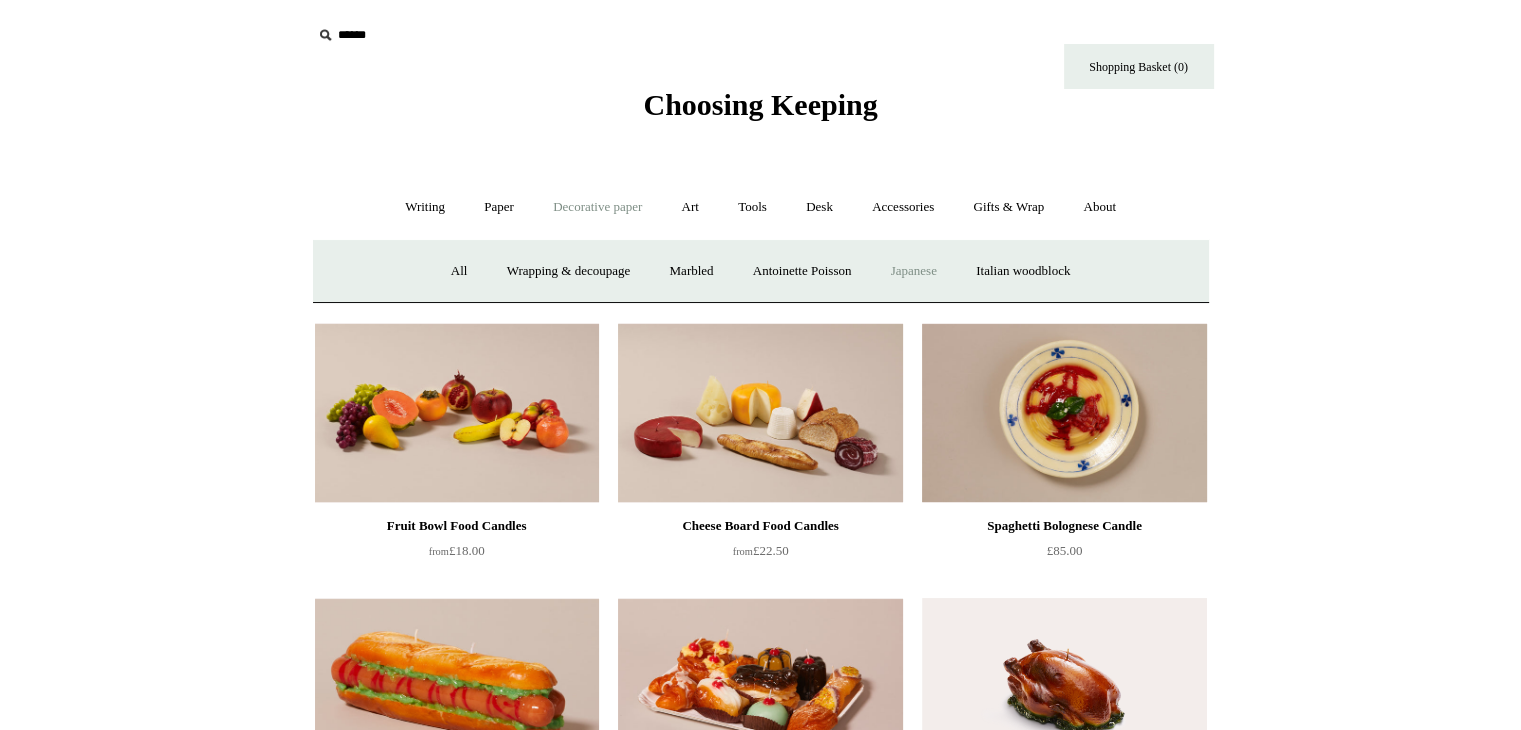 click on "Japanese" at bounding box center [914, 271] 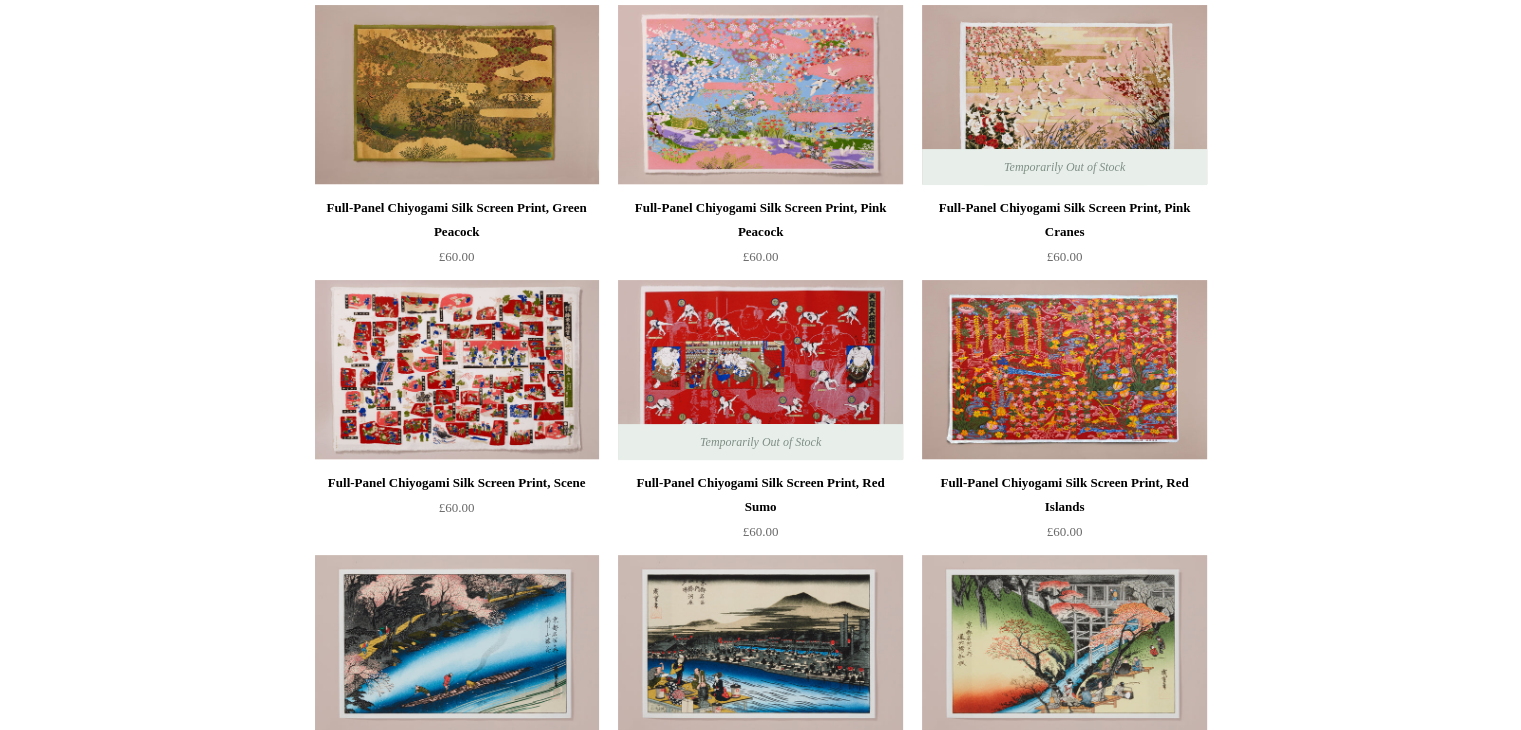 scroll, scrollTop: 528, scrollLeft: 0, axis: vertical 